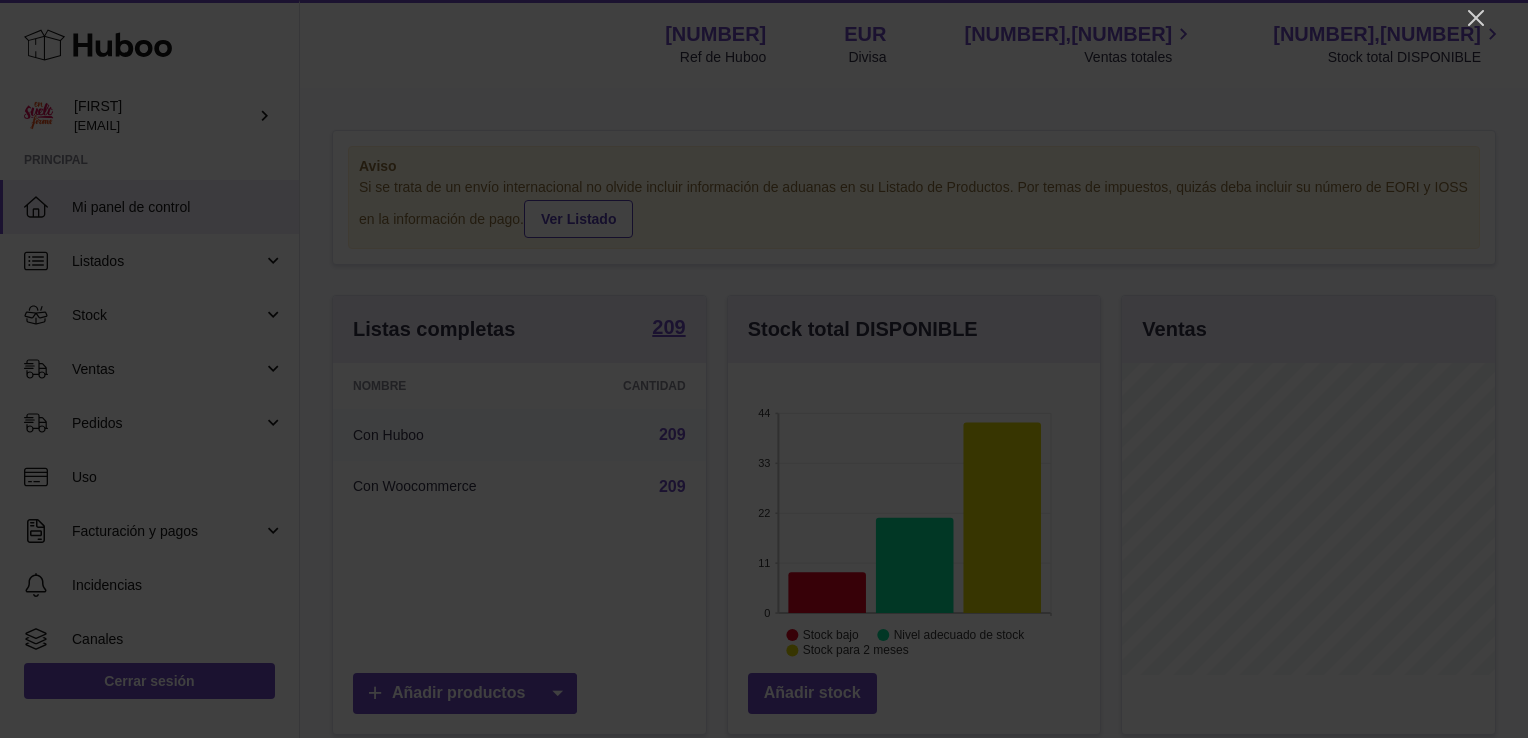 scroll, scrollTop: 0, scrollLeft: 0, axis: both 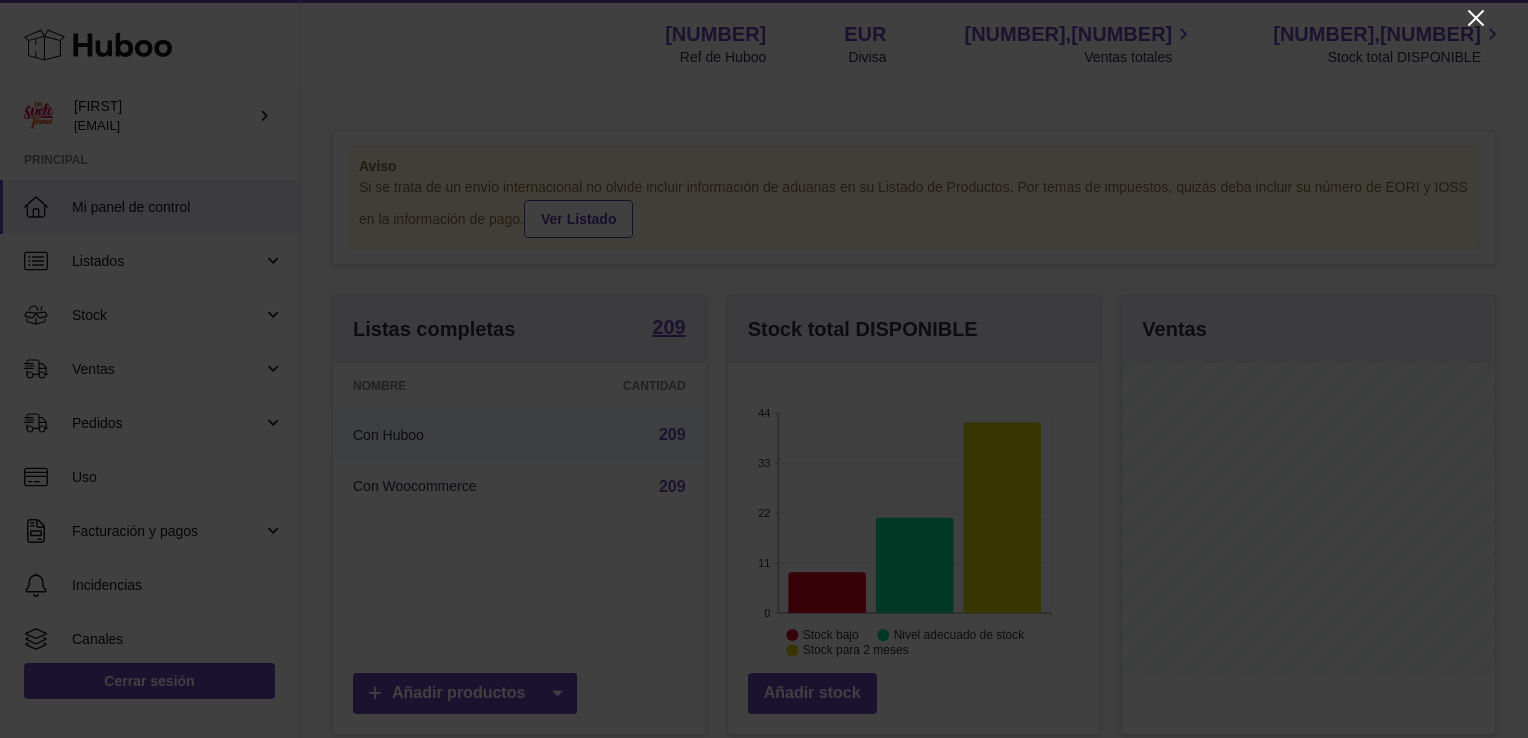 click 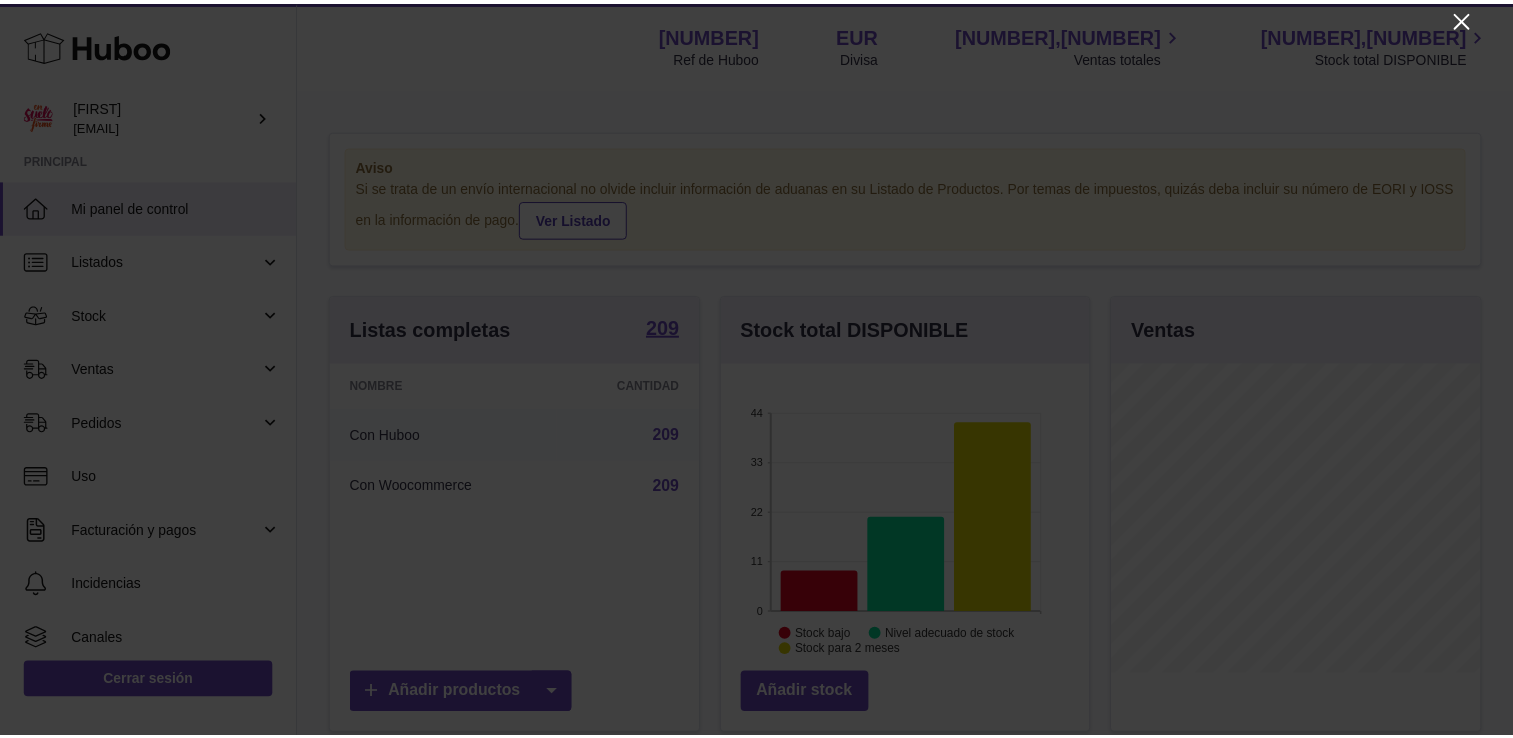 scroll, scrollTop: 312, scrollLeft: 368, axis: both 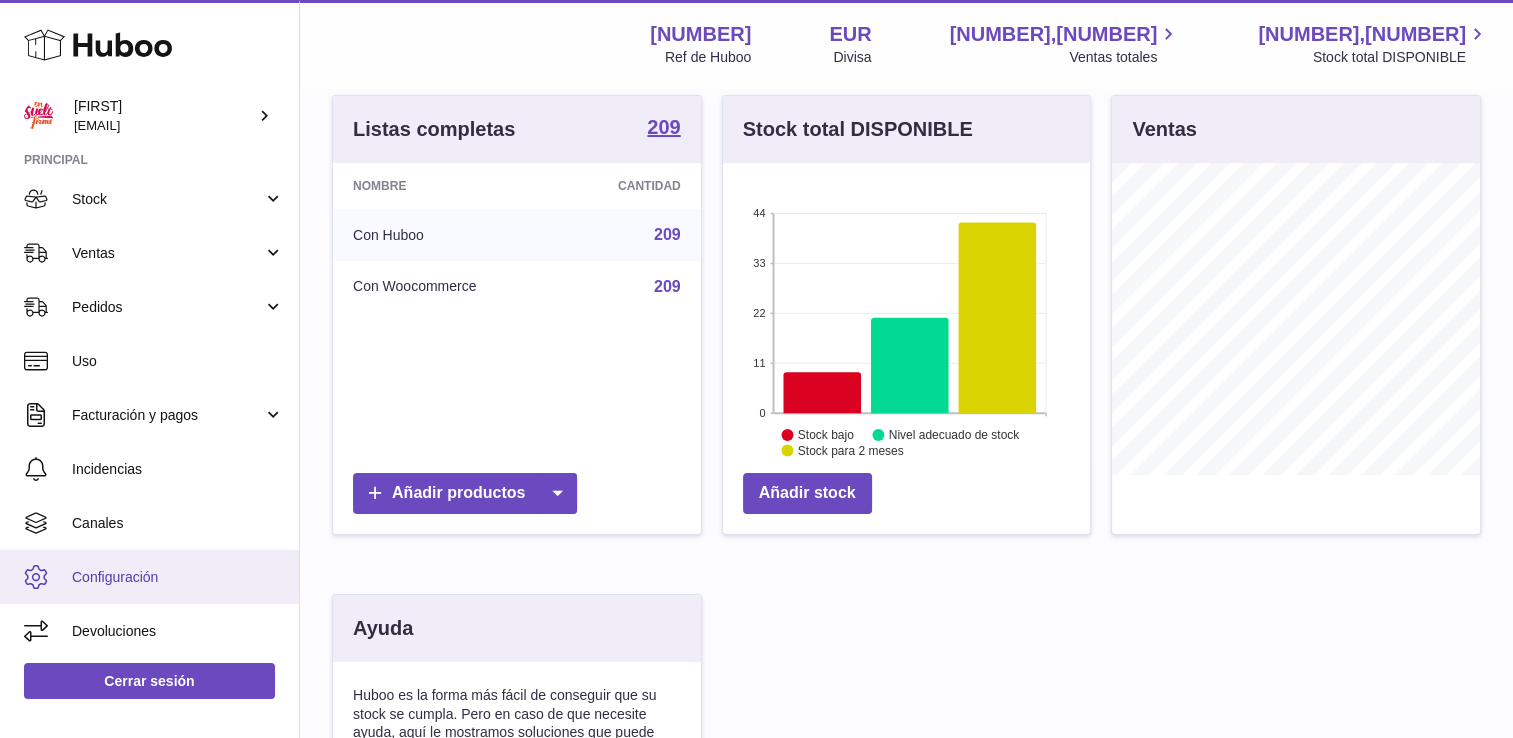 click on "Configuración" at bounding box center (178, 577) 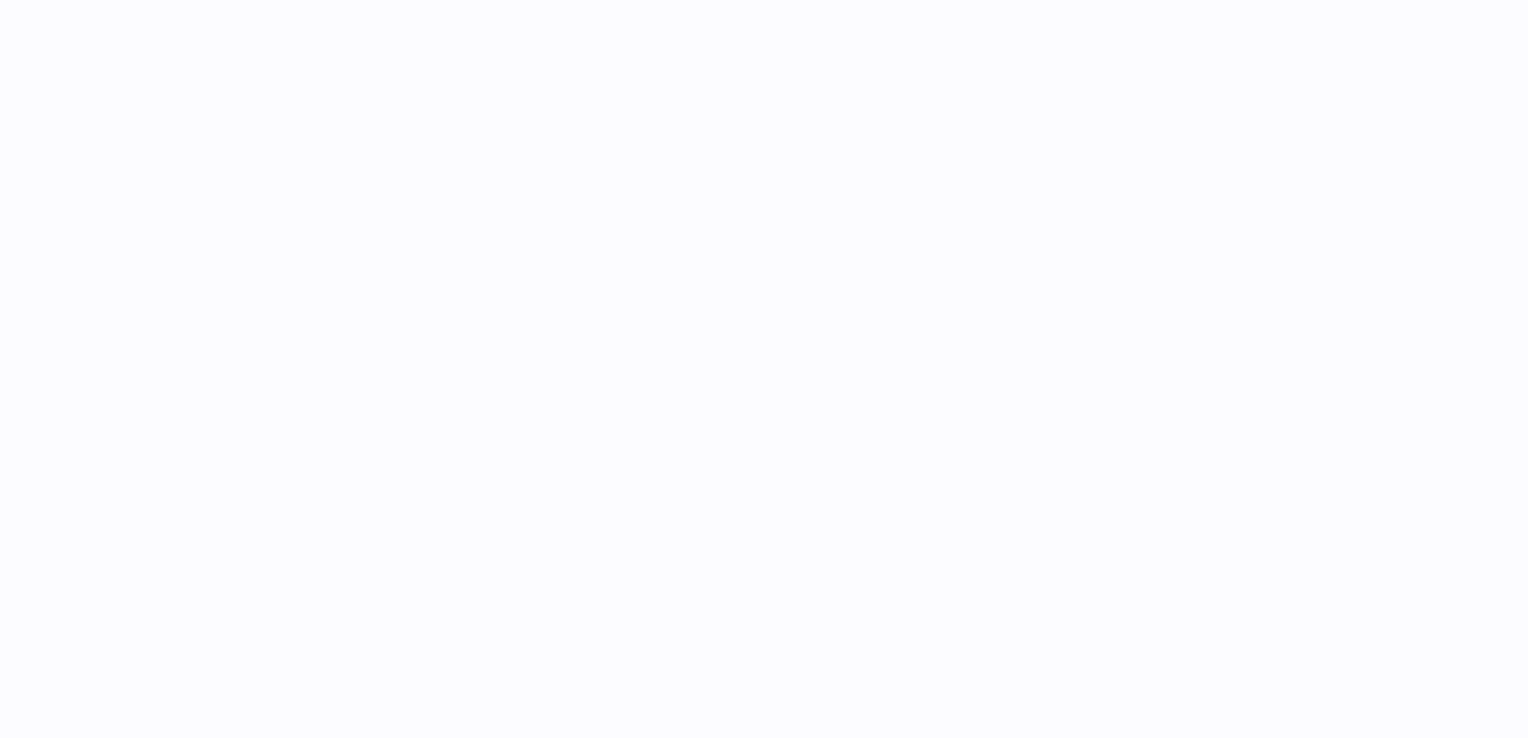 scroll, scrollTop: 0, scrollLeft: 0, axis: both 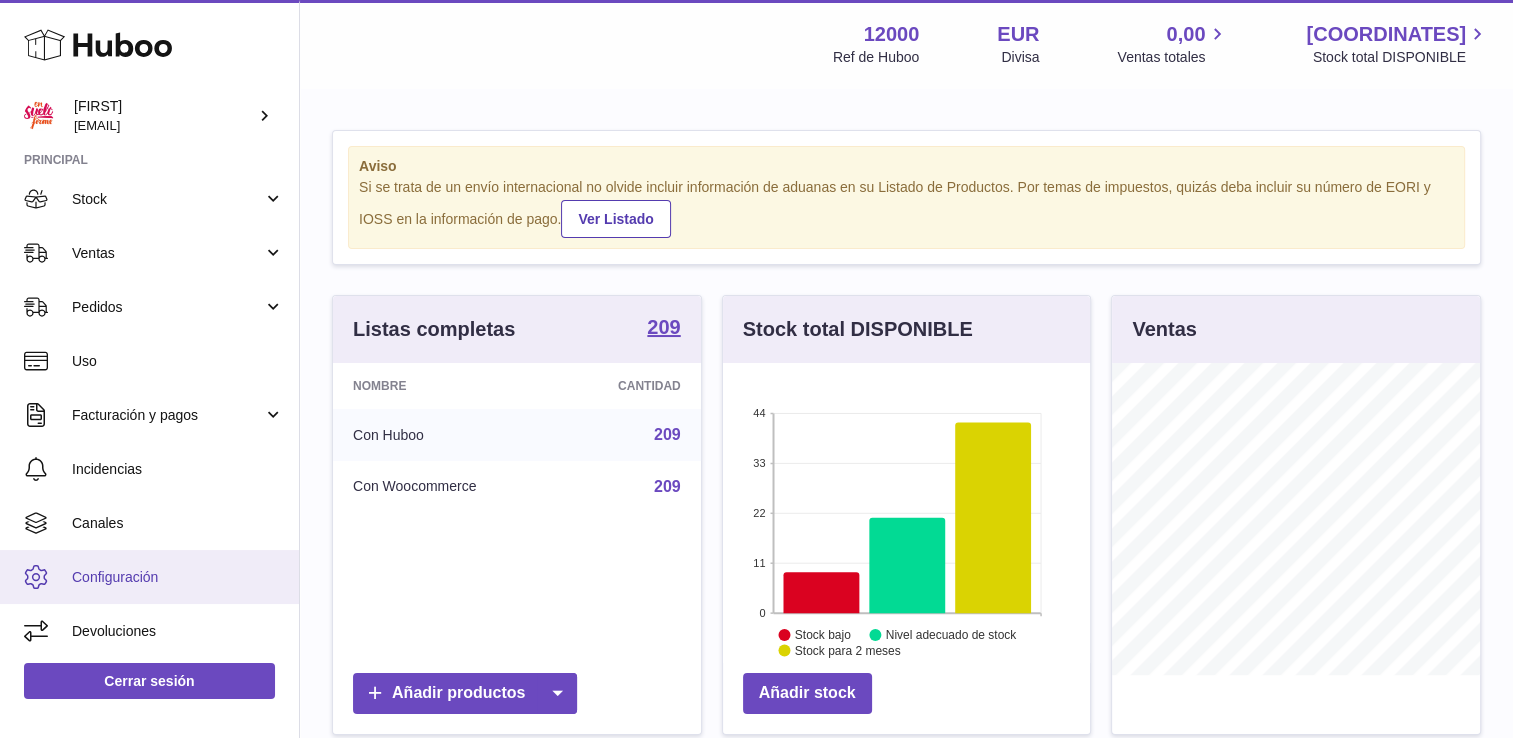 click on "Configuración" at bounding box center (178, 577) 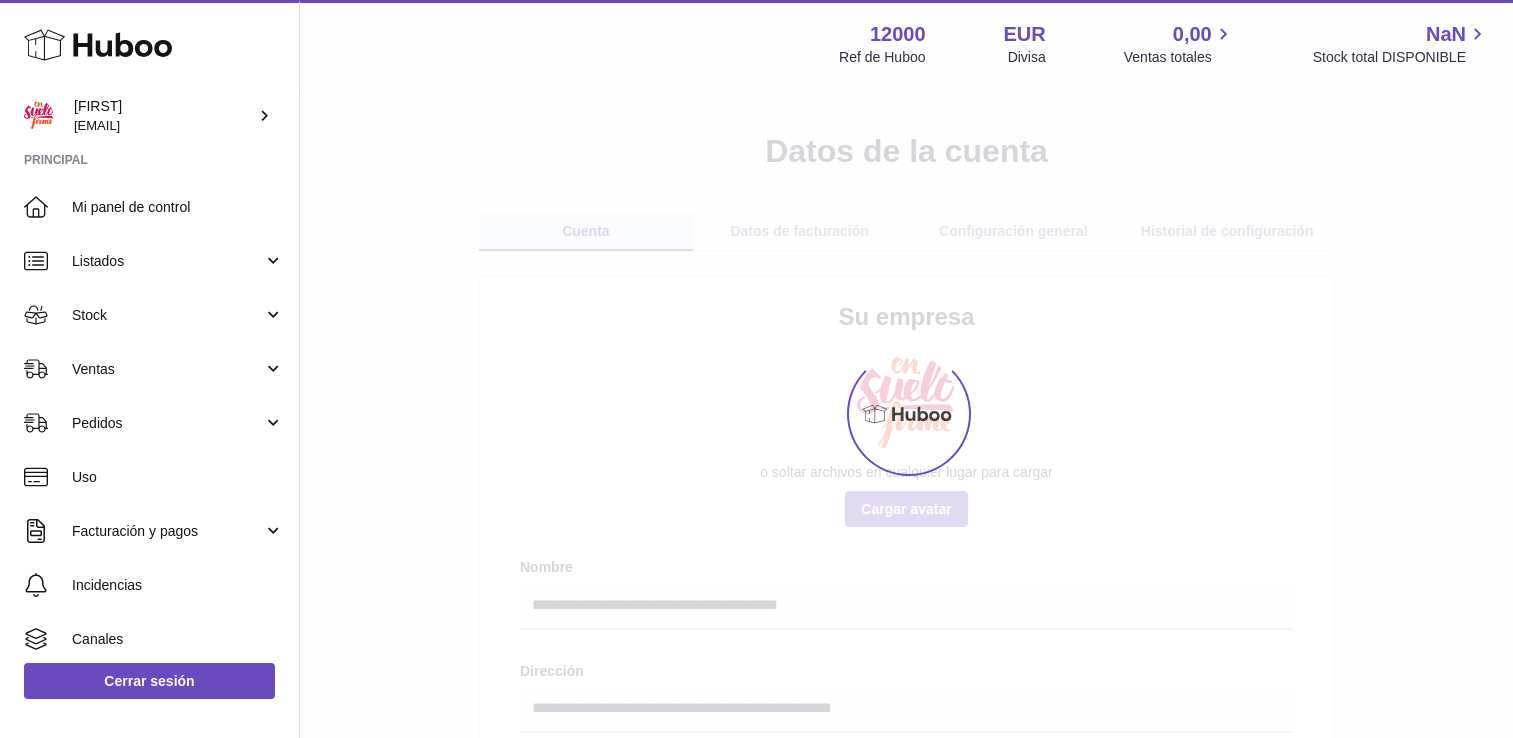 scroll, scrollTop: 0, scrollLeft: 0, axis: both 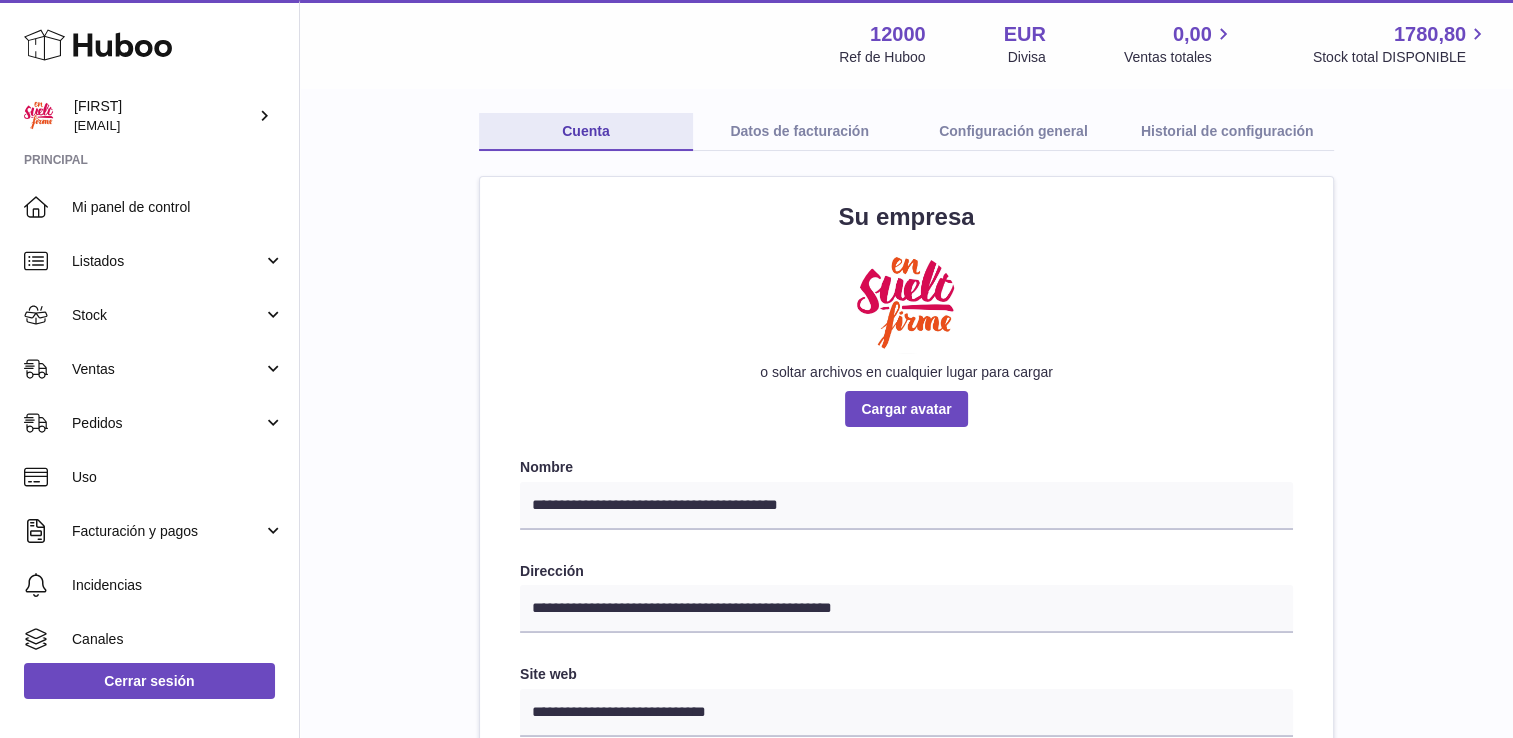 click on "Configuración general" at bounding box center (1014, 132) 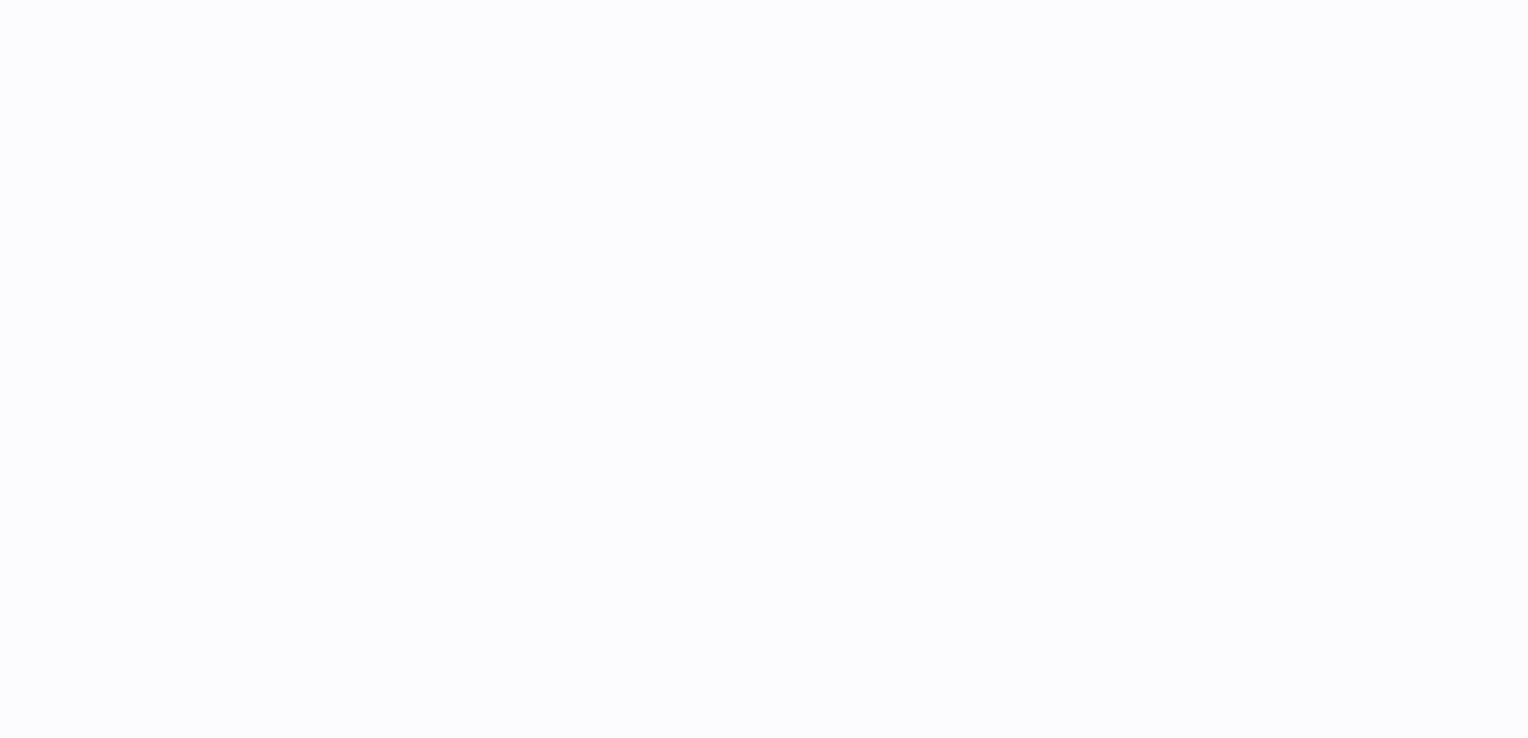 scroll, scrollTop: 0, scrollLeft: 0, axis: both 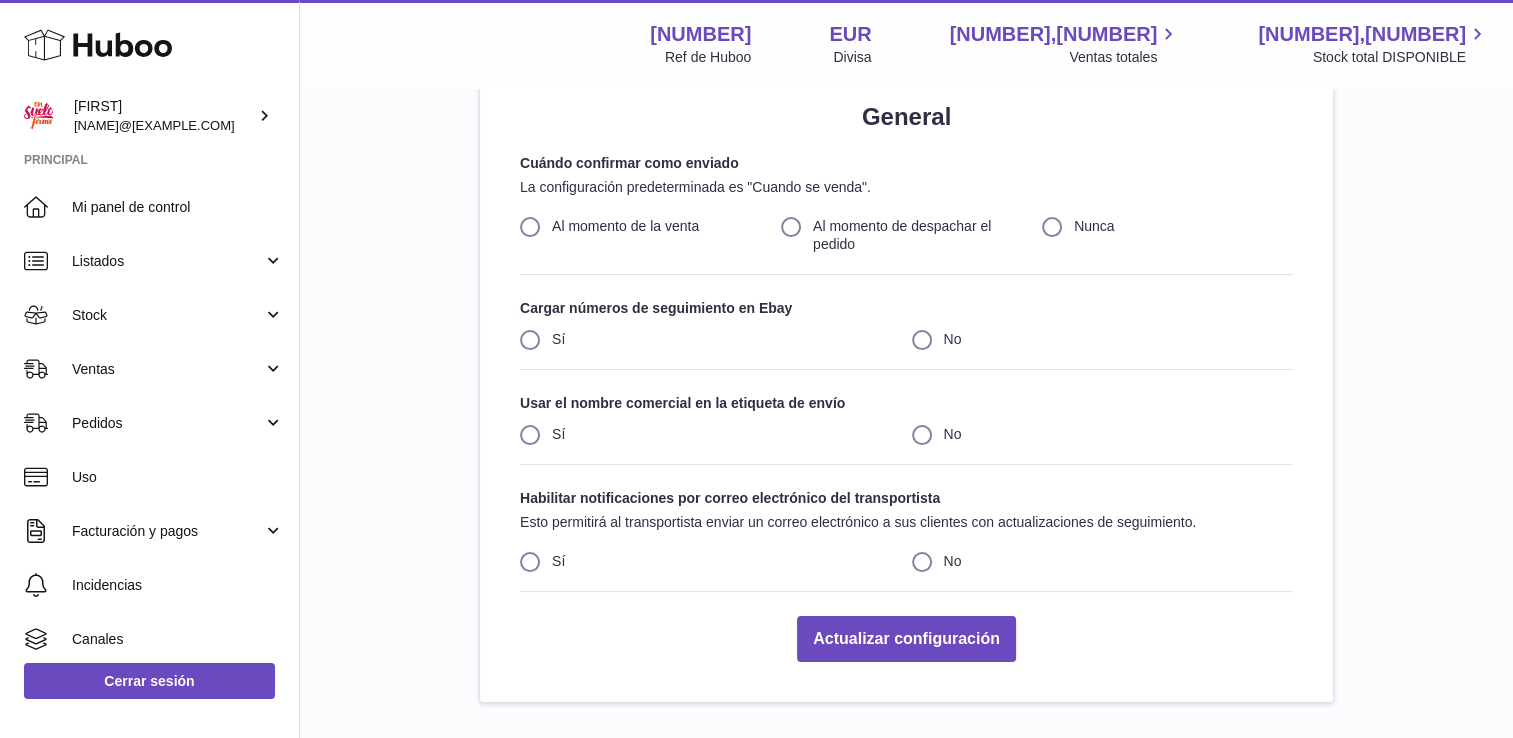 click on "No" at bounding box center [1103, 434] 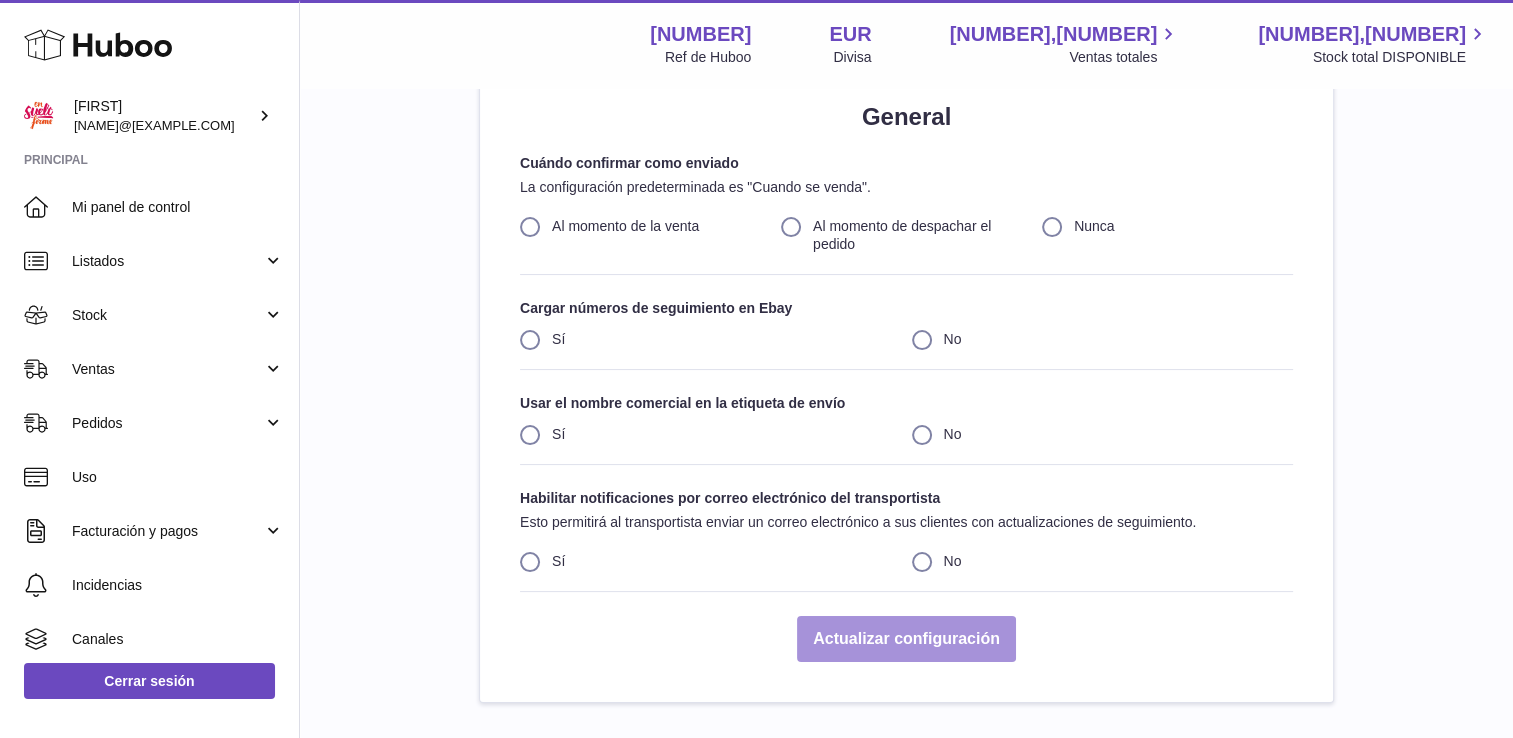 click on "Actualizar configuración" at bounding box center [906, 639] 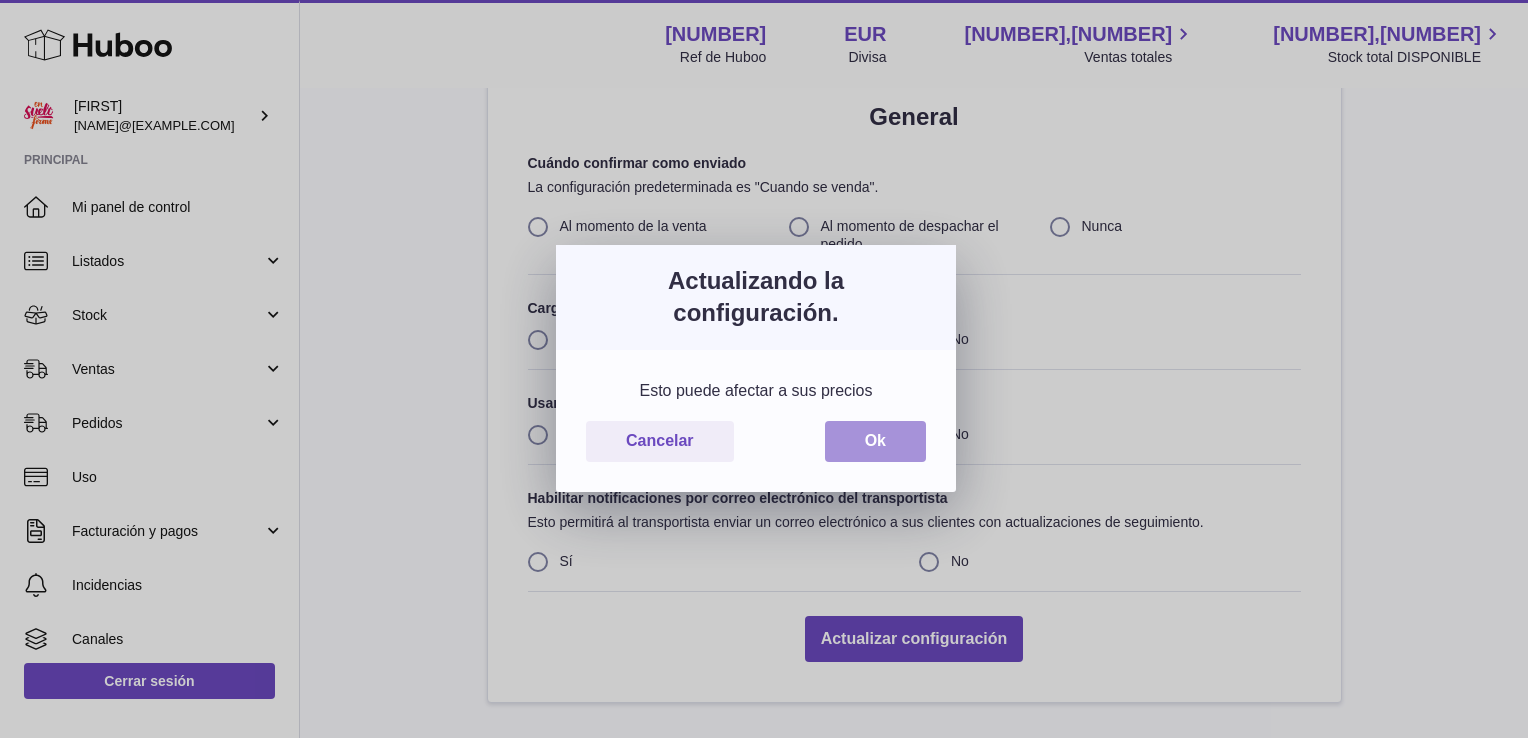 click on "Ok" at bounding box center (875, 441) 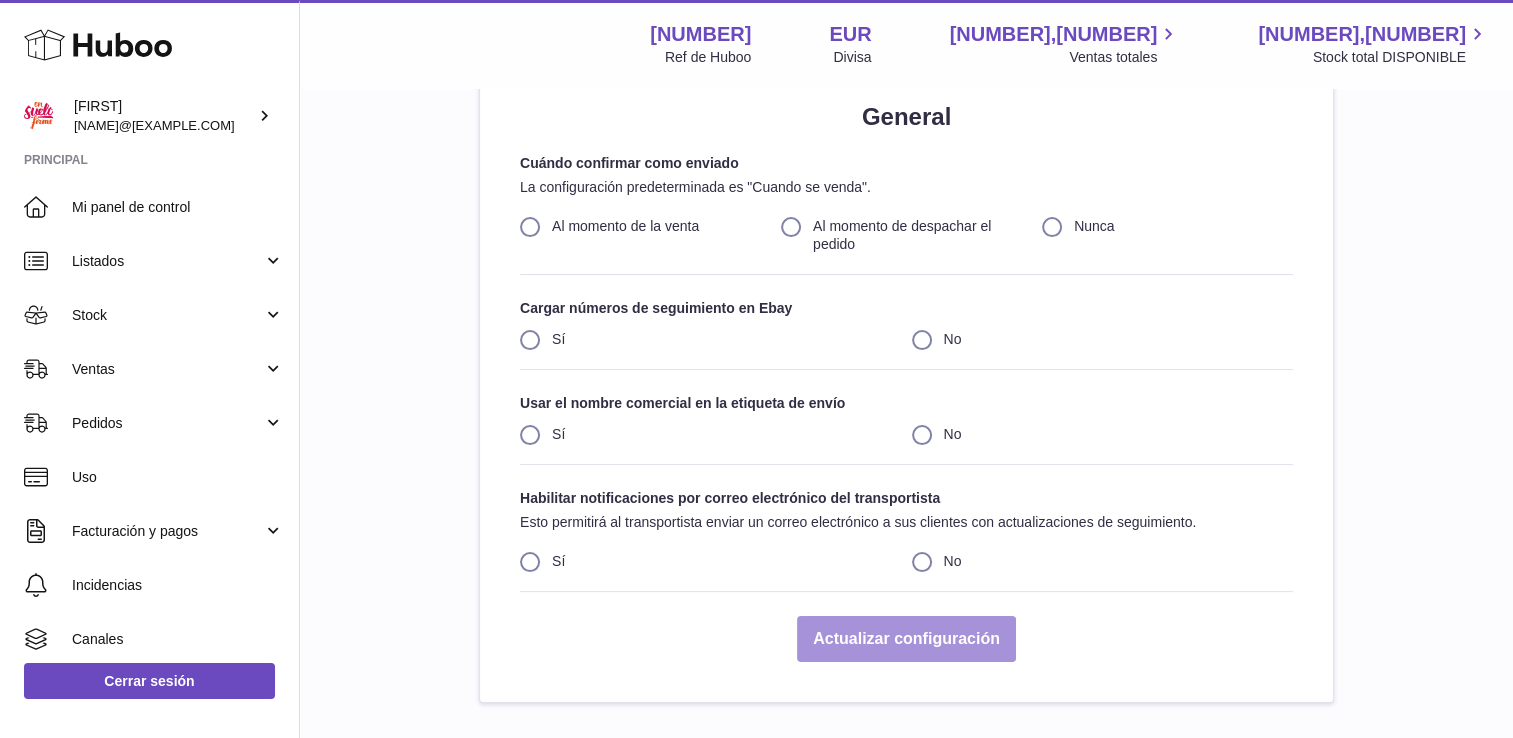 click on "Actualizar configuración" at bounding box center [906, 639] 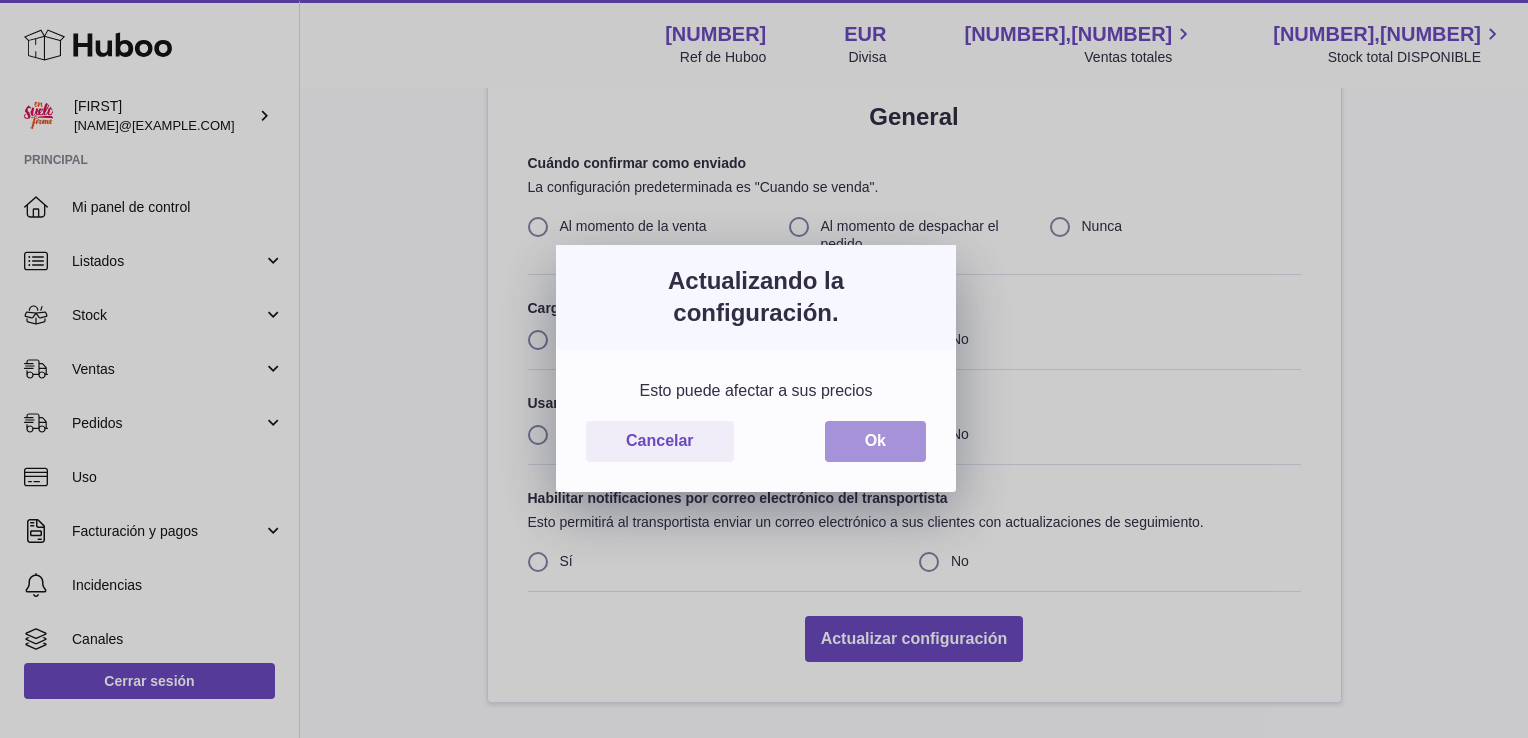 click on "Ok" at bounding box center (875, 441) 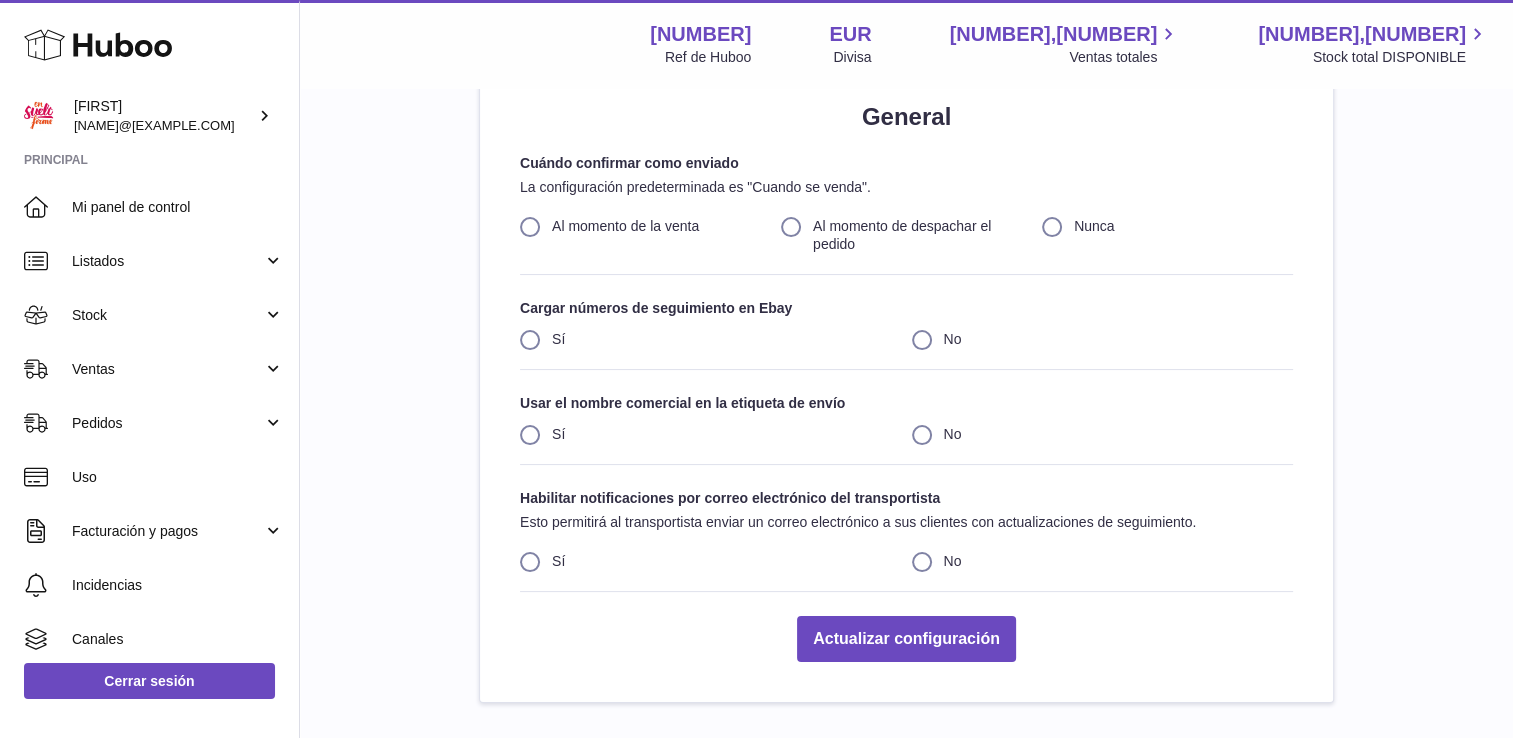 drag, startPoint x: 1116, startPoint y: 641, endPoint x: 1130, endPoint y: 678, distance: 39.56008 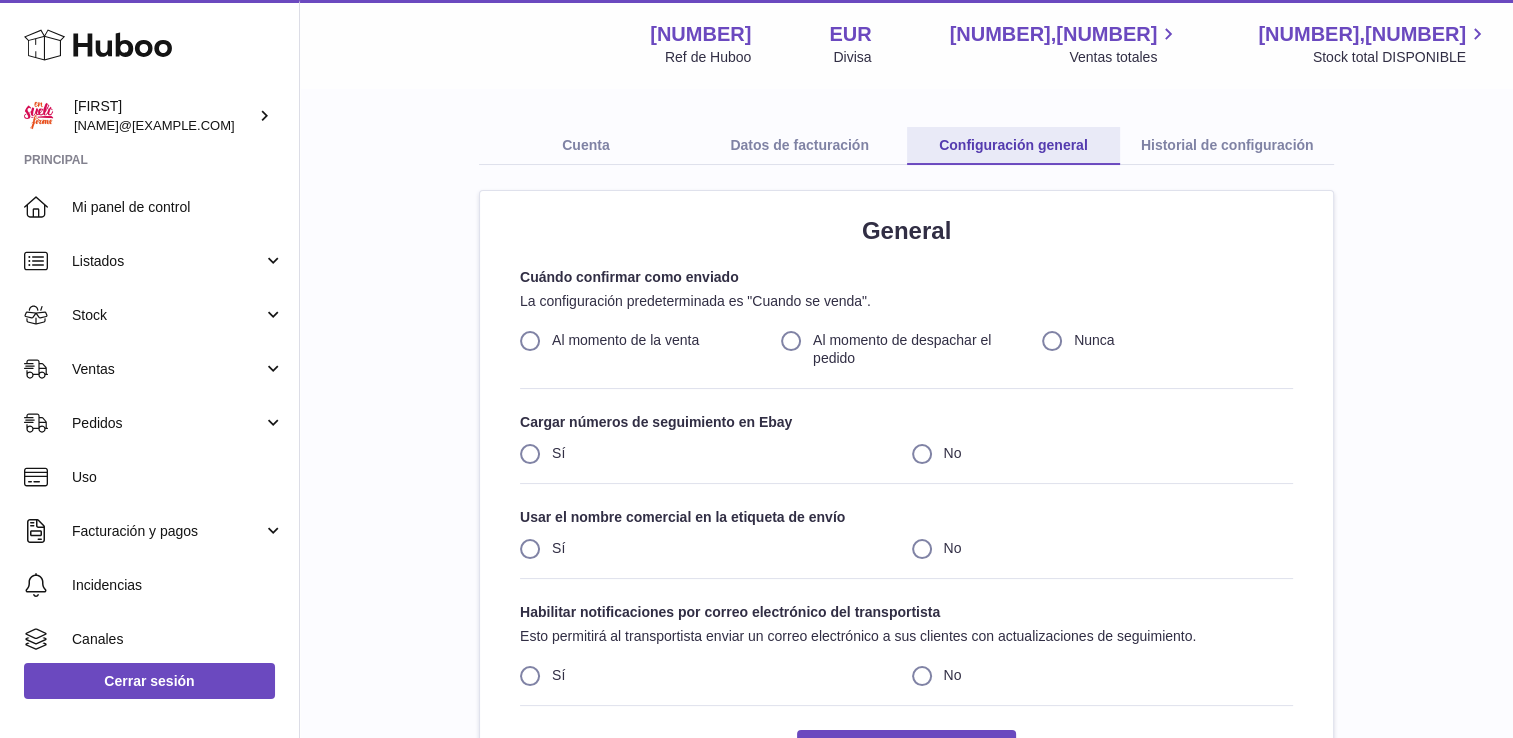 scroll, scrollTop: 0, scrollLeft: 0, axis: both 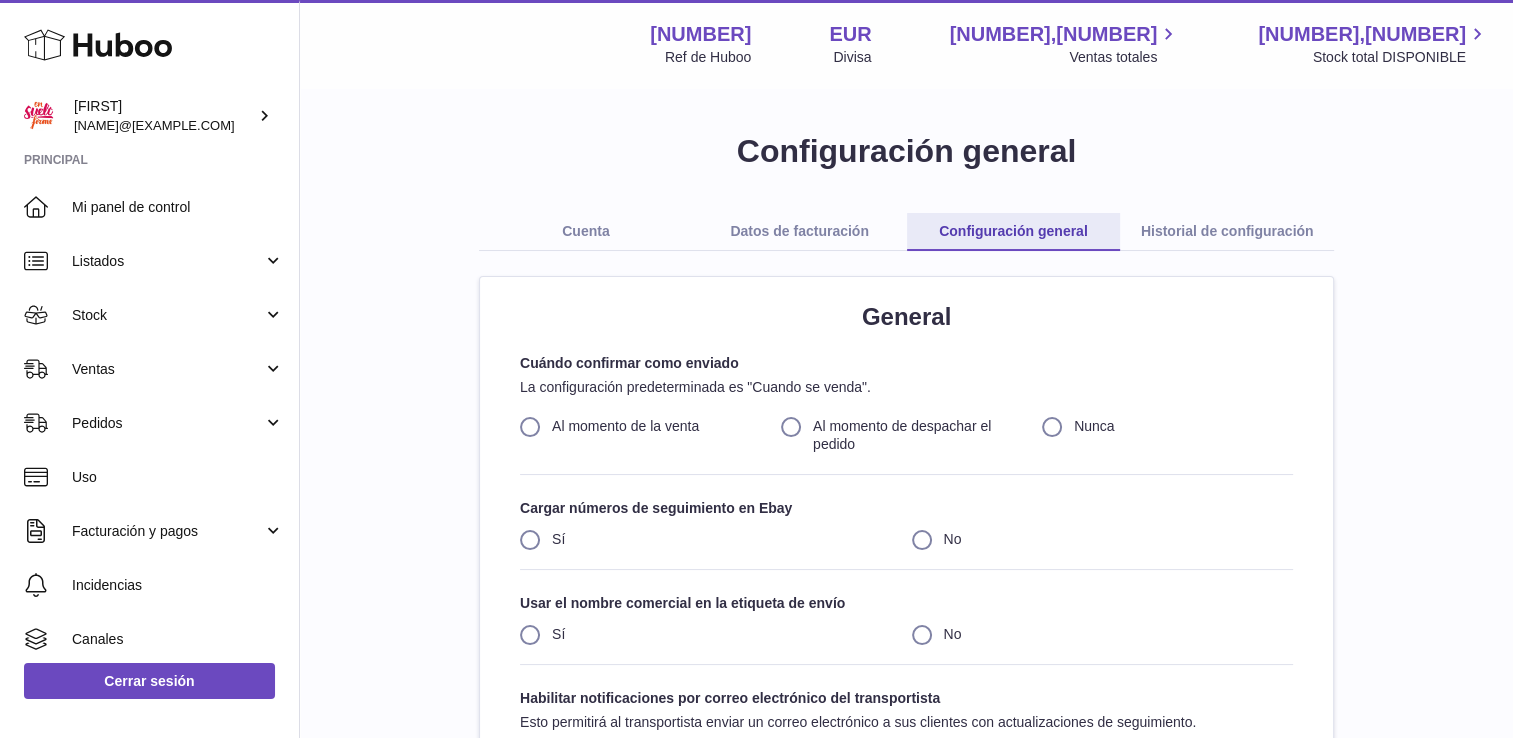 click on "Datos de facturación" at bounding box center (800, 232) 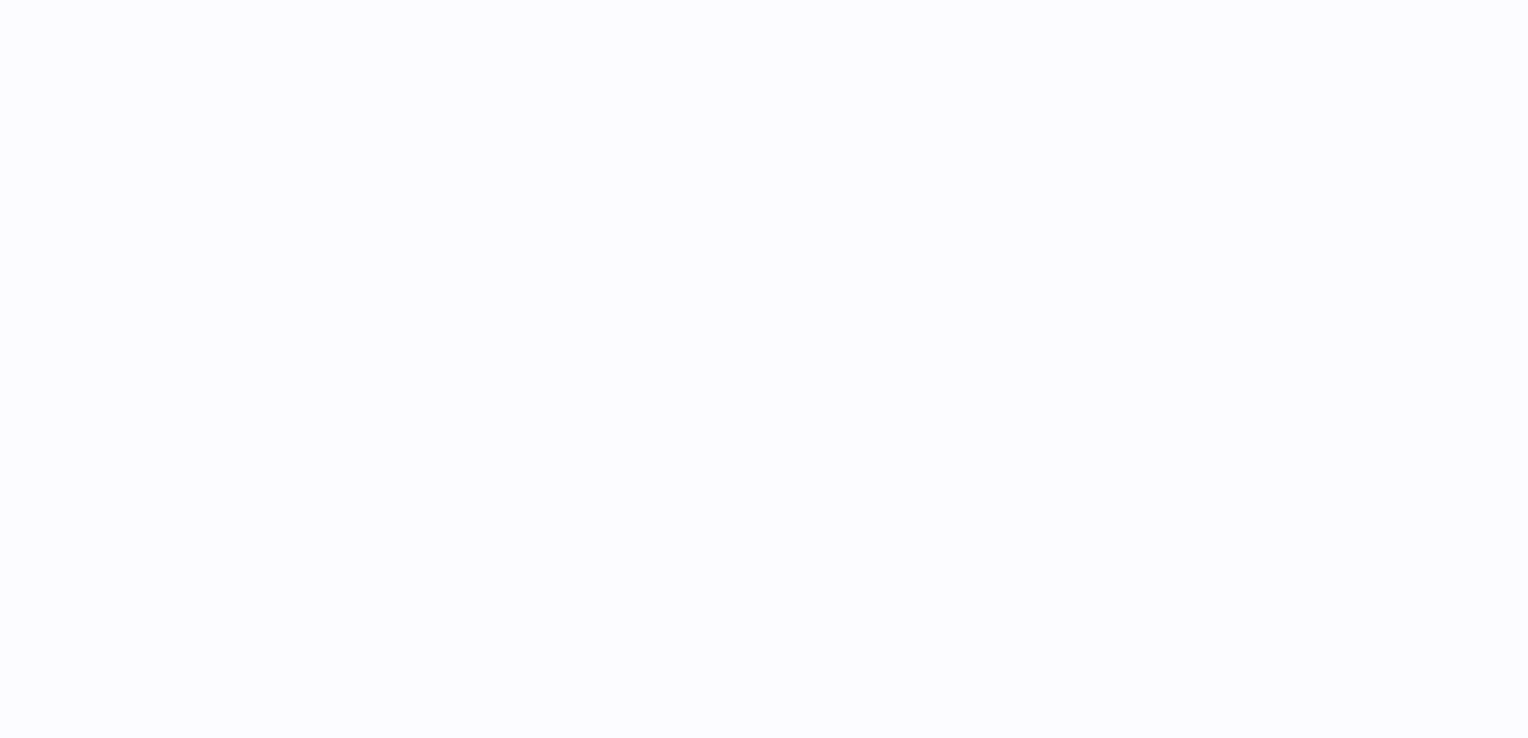 scroll, scrollTop: 0, scrollLeft: 0, axis: both 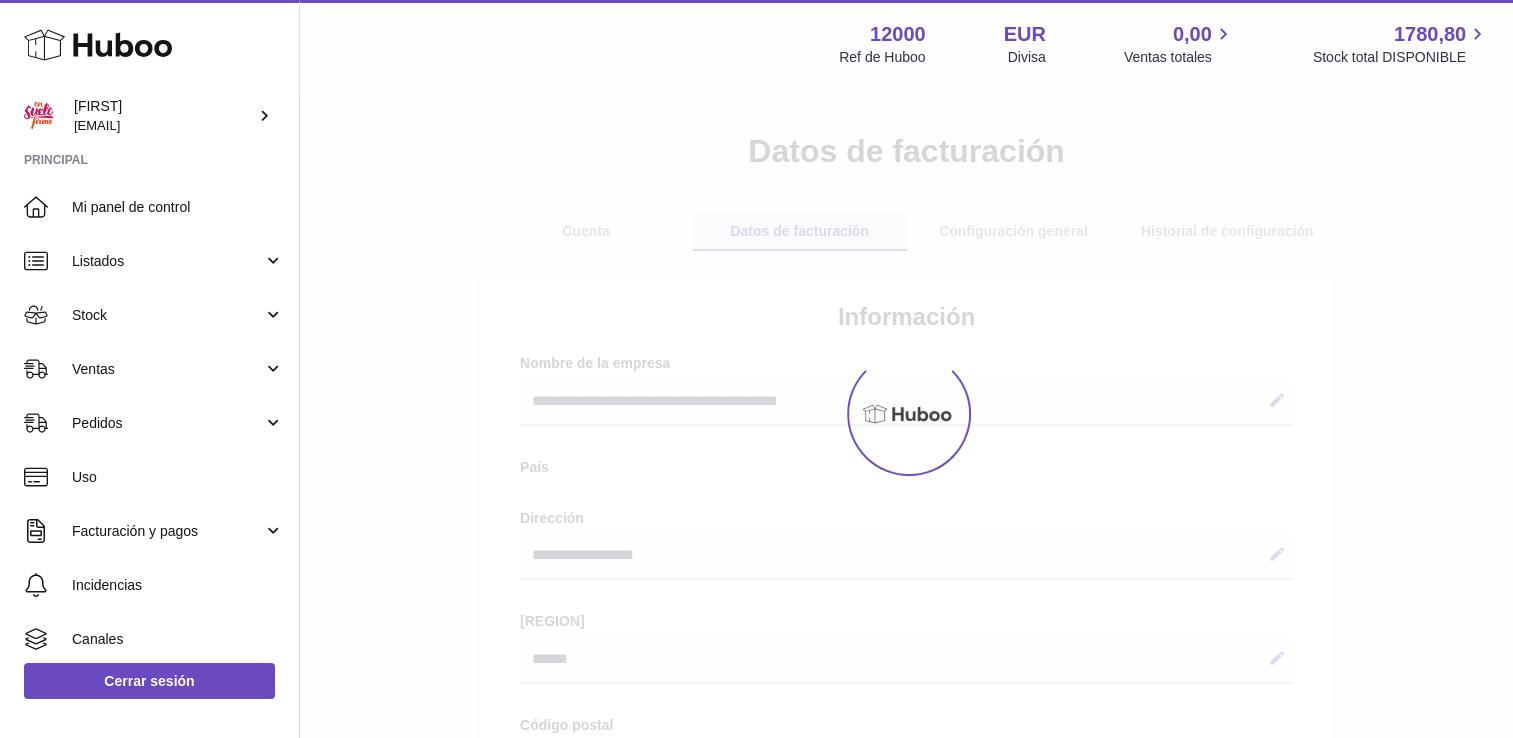 select on "**" 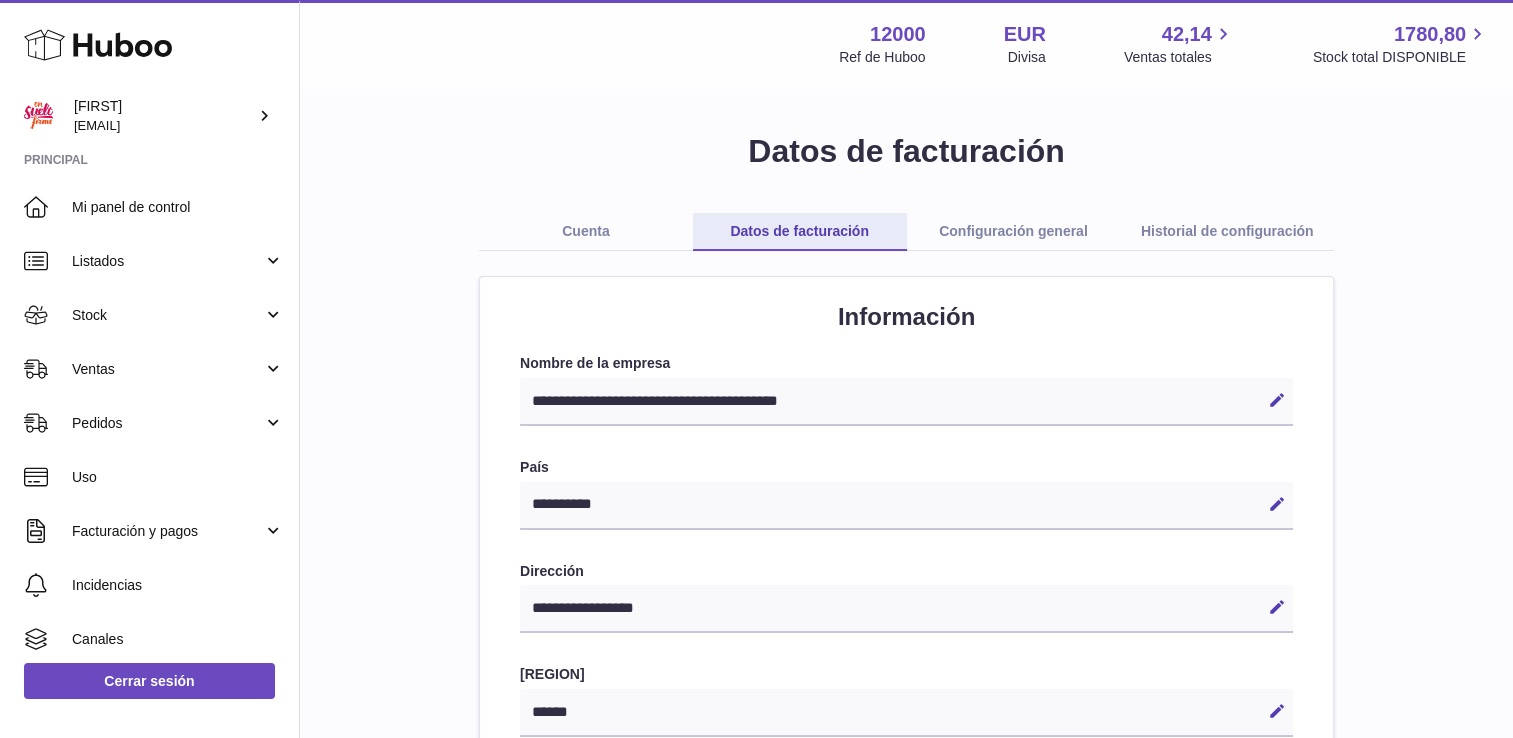 click on "Configuración general" at bounding box center [1014, 232] 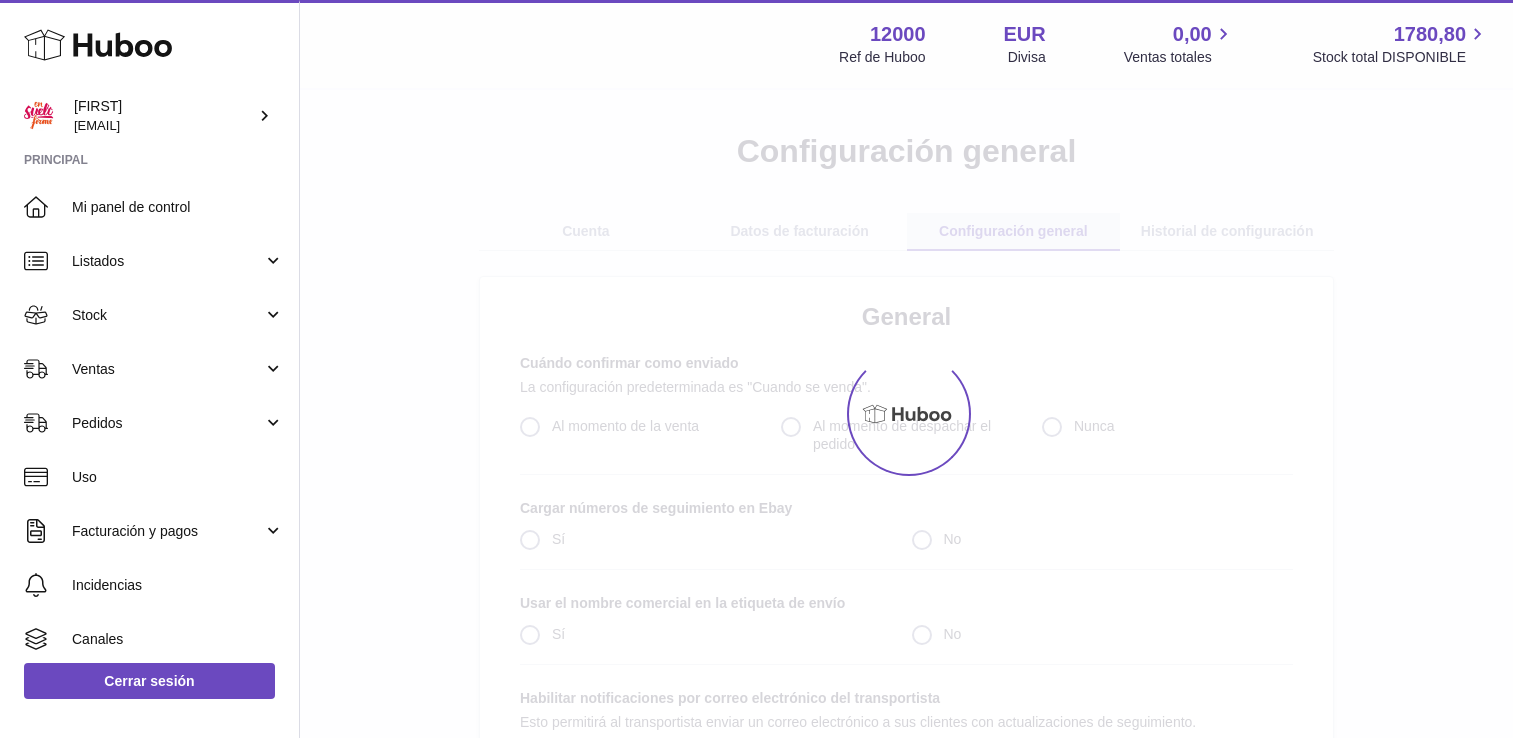 scroll, scrollTop: 0, scrollLeft: 0, axis: both 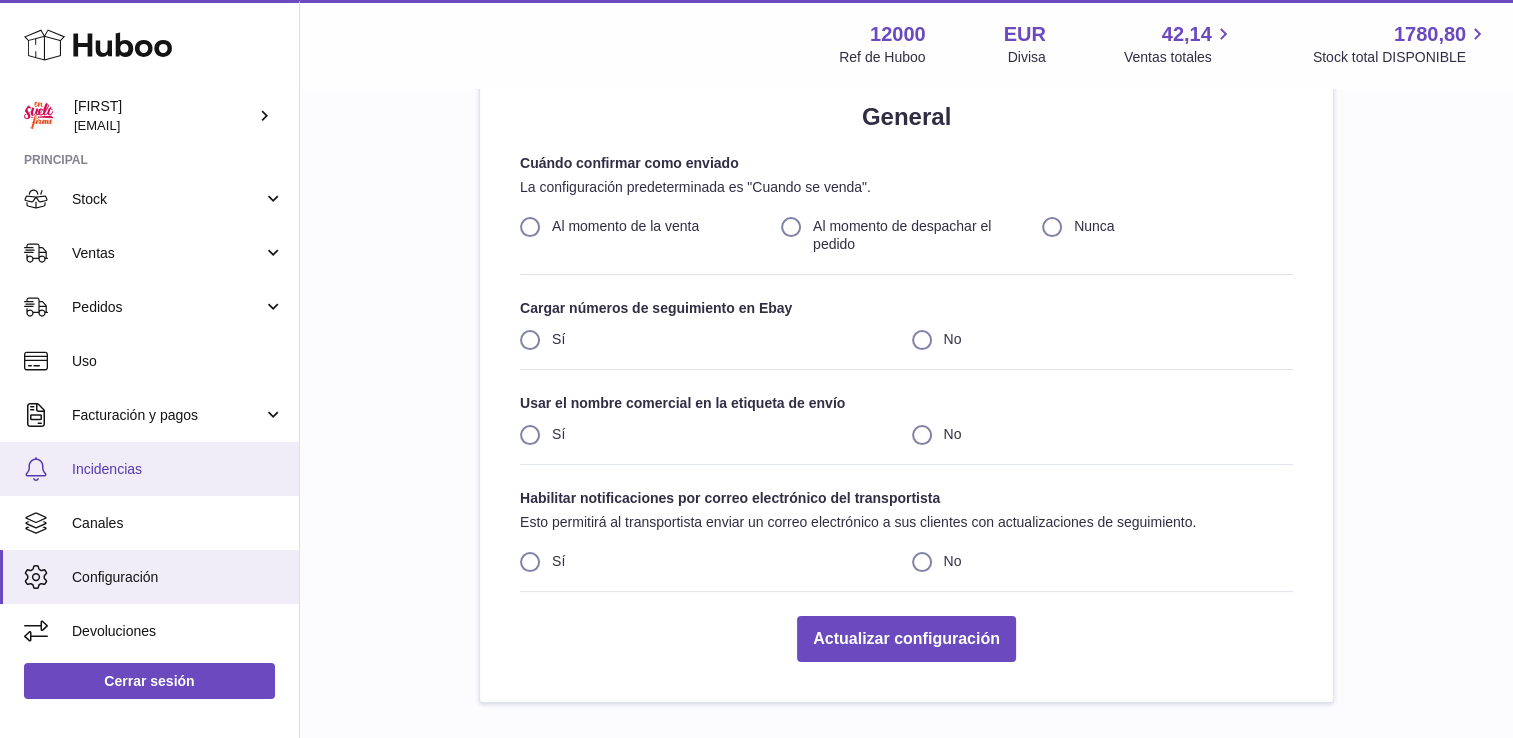 click on "Incidencias" at bounding box center (178, 469) 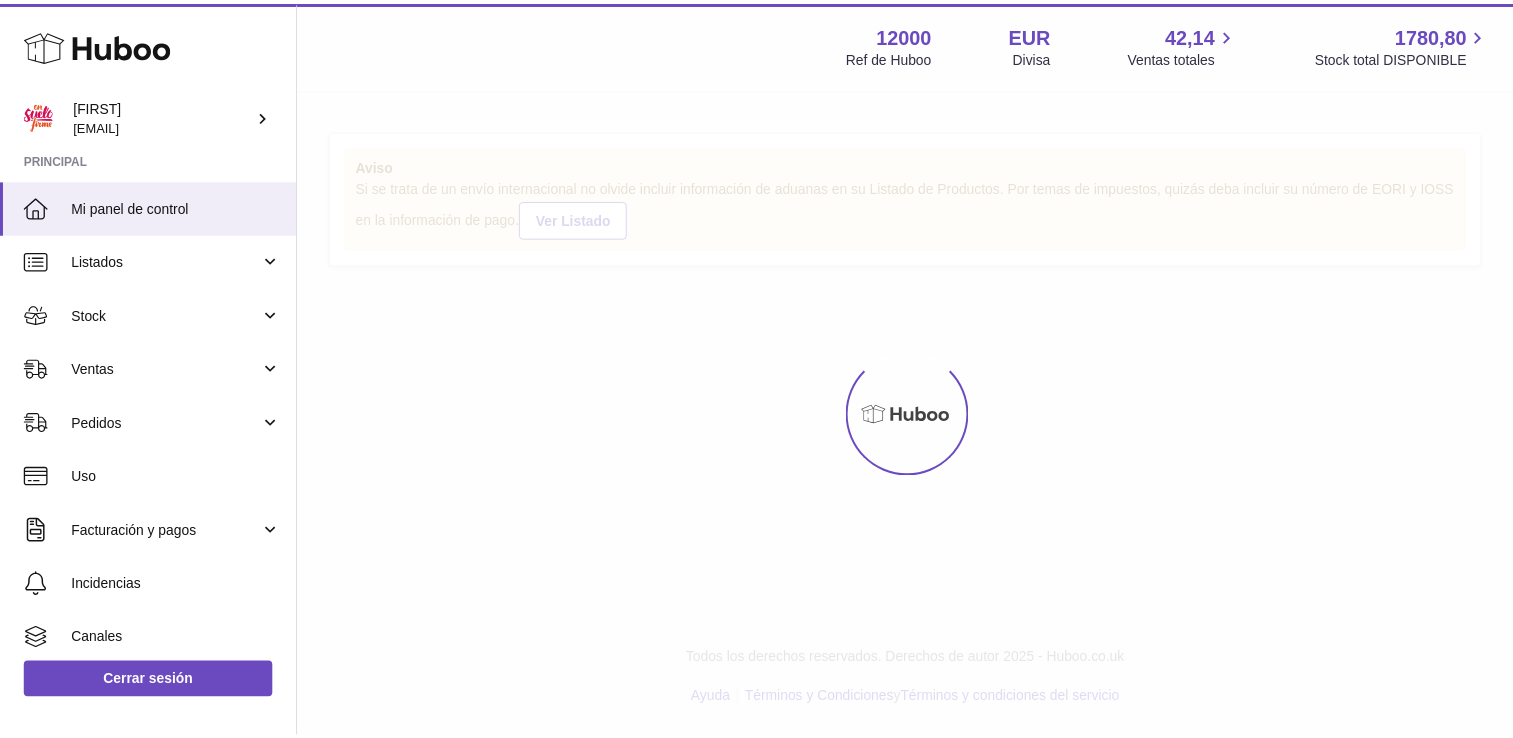 scroll, scrollTop: 0, scrollLeft: 0, axis: both 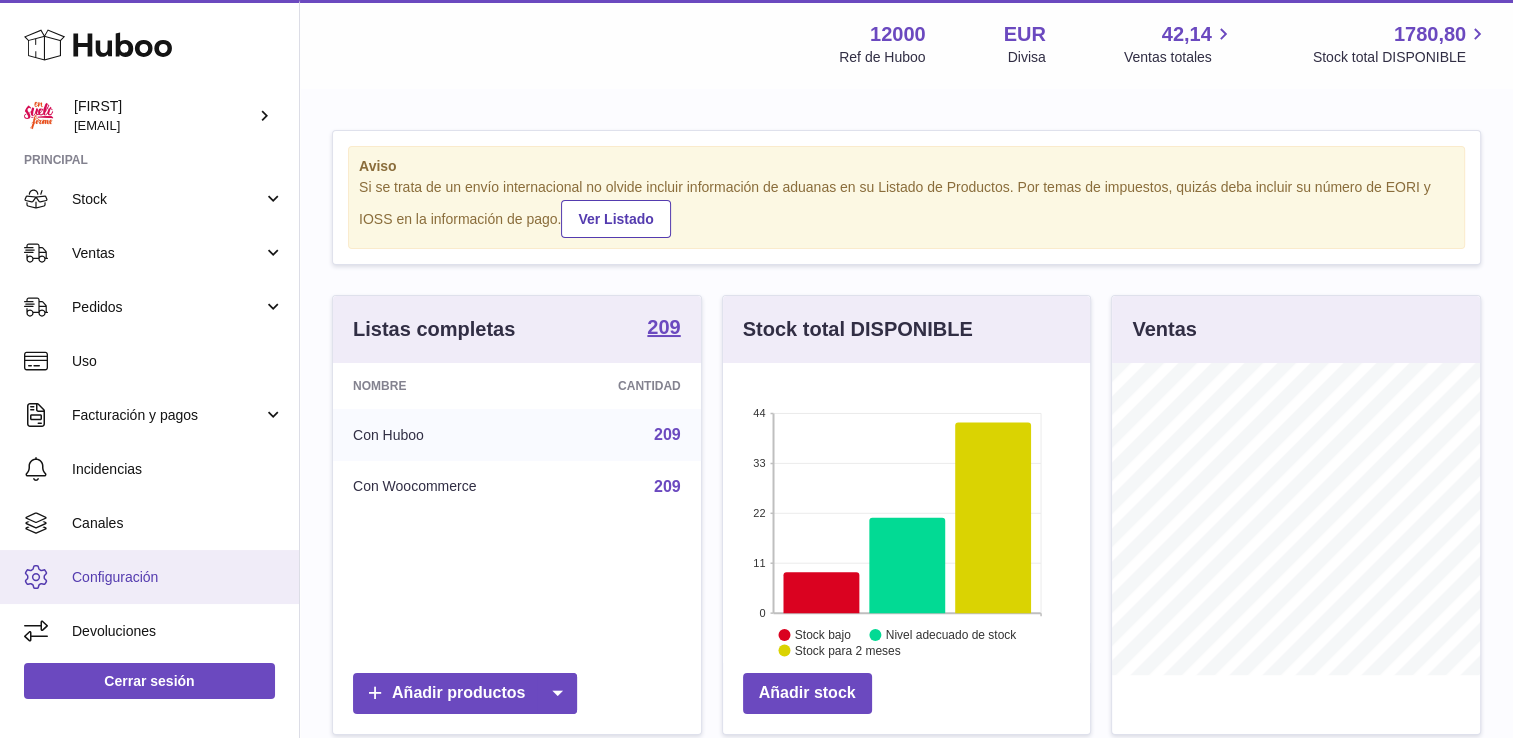 click on "Configuración" at bounding box center (178, 577) 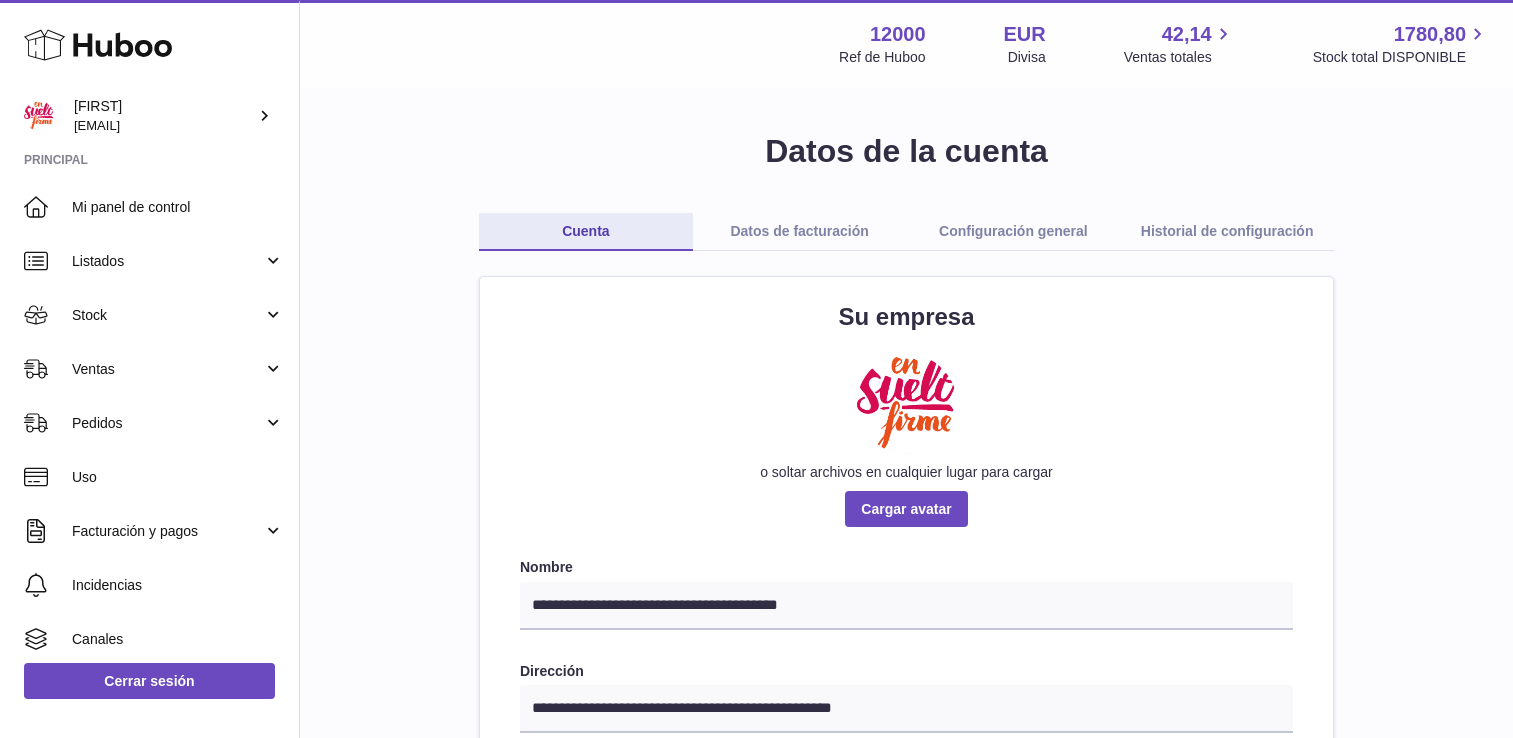 scroll, scrollTop: 0, scrollLeft: 0, axis: both 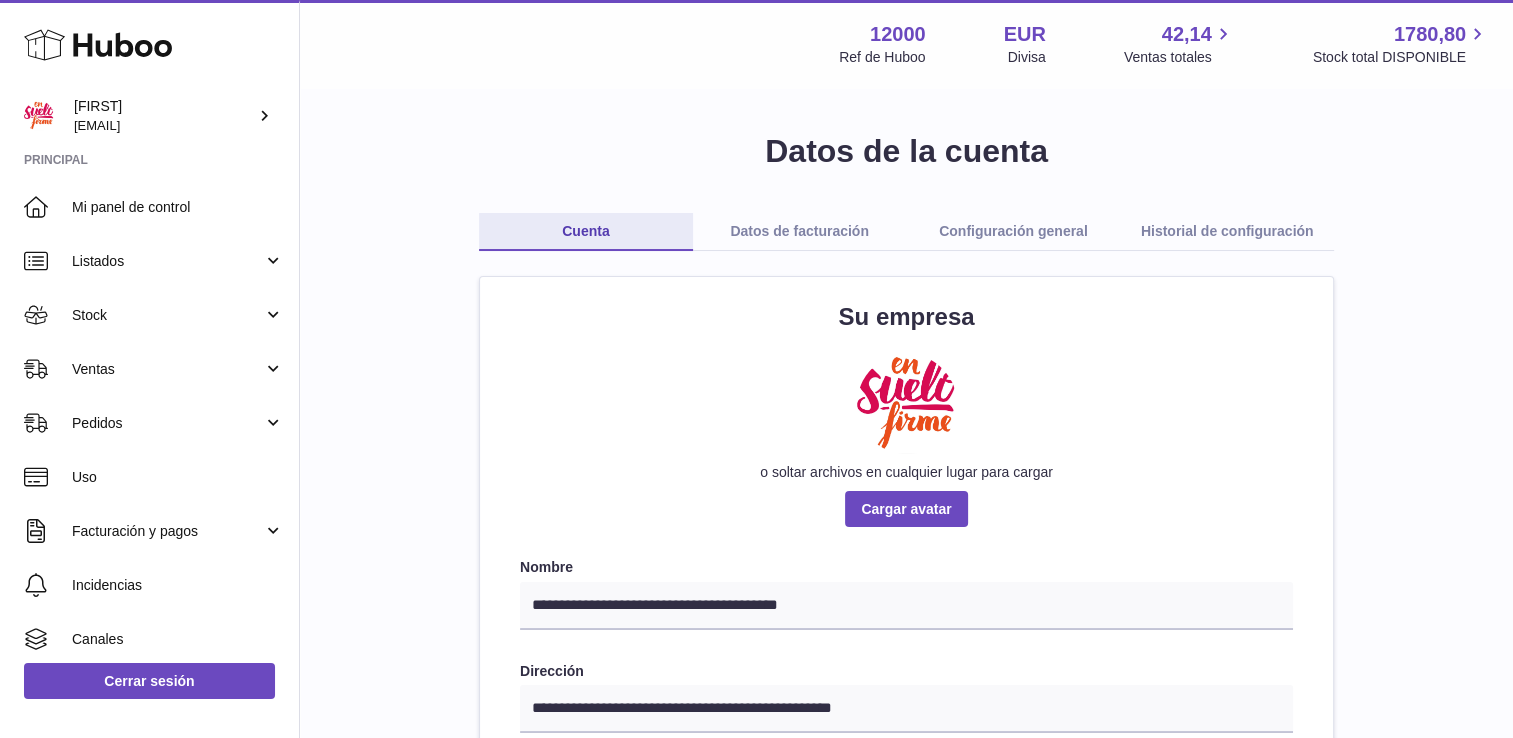 click on "Configuración general" at bounding box center [1014, 232] 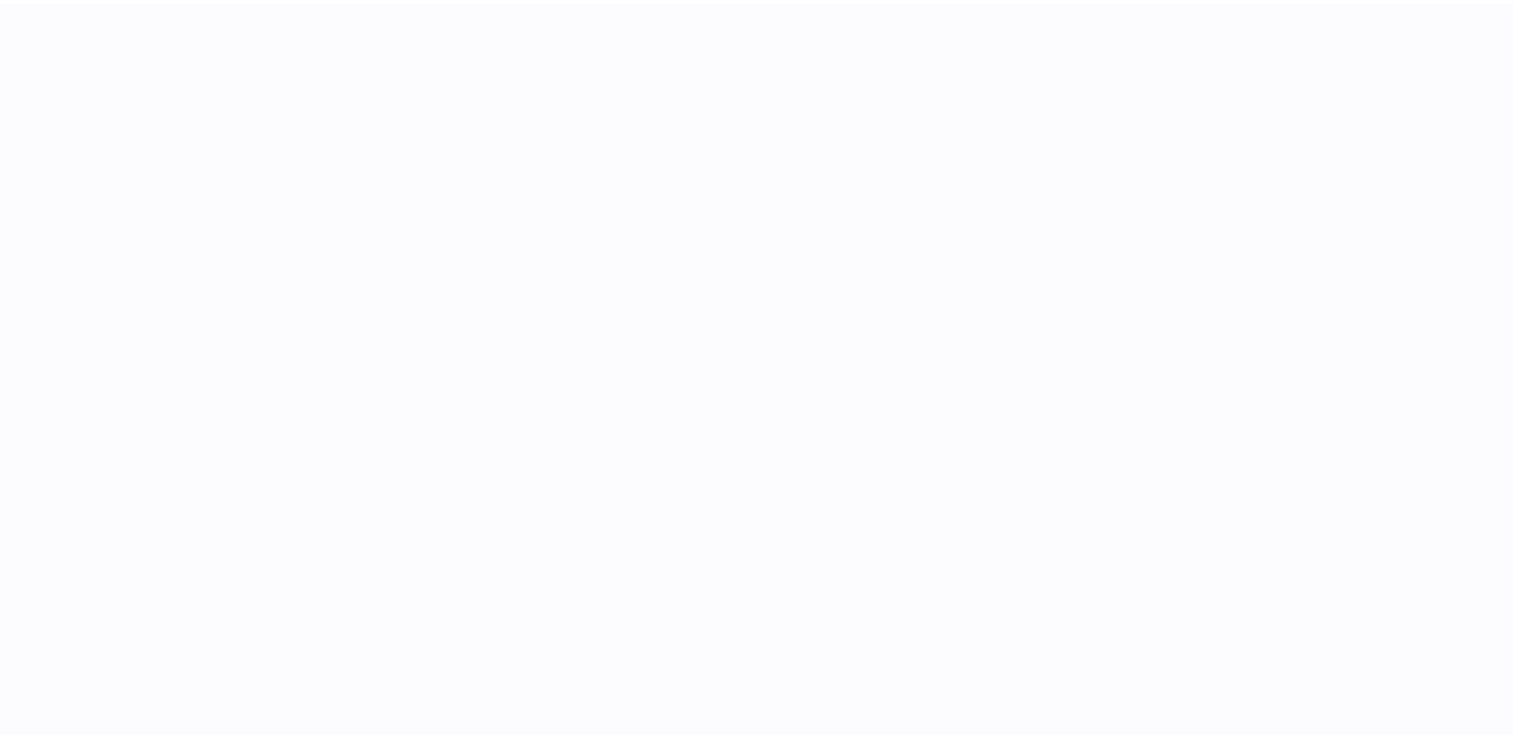 scroll, scrollTop: 0, scrollLeft: 0, axis: both 